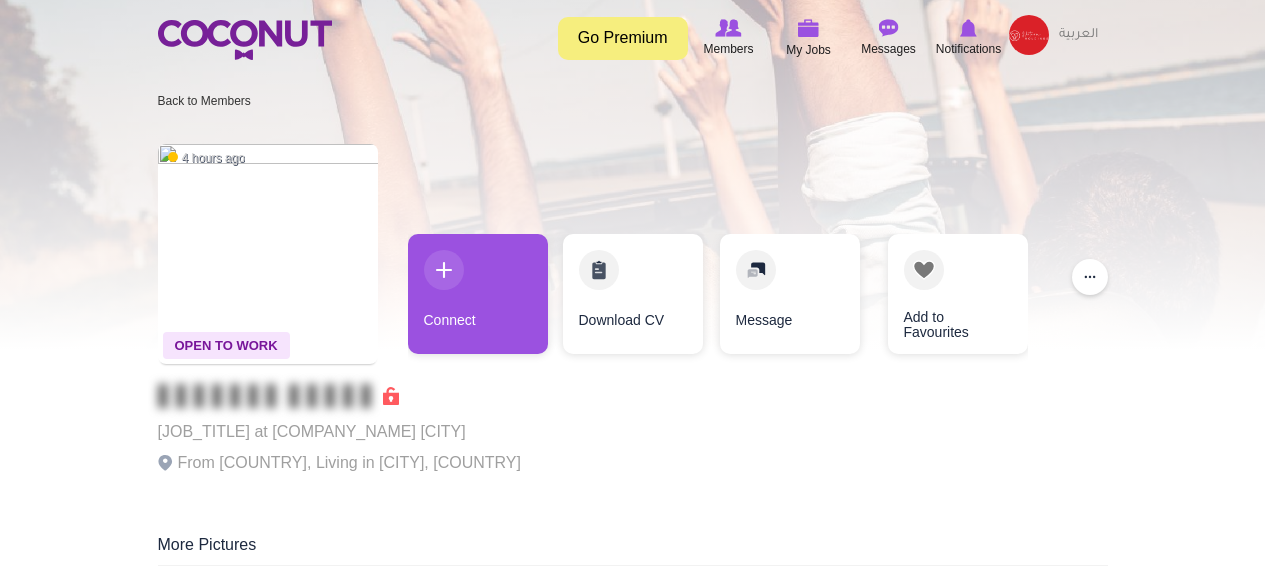 scroll, scrollTop: 0, scrollLeft: 0, axis: both 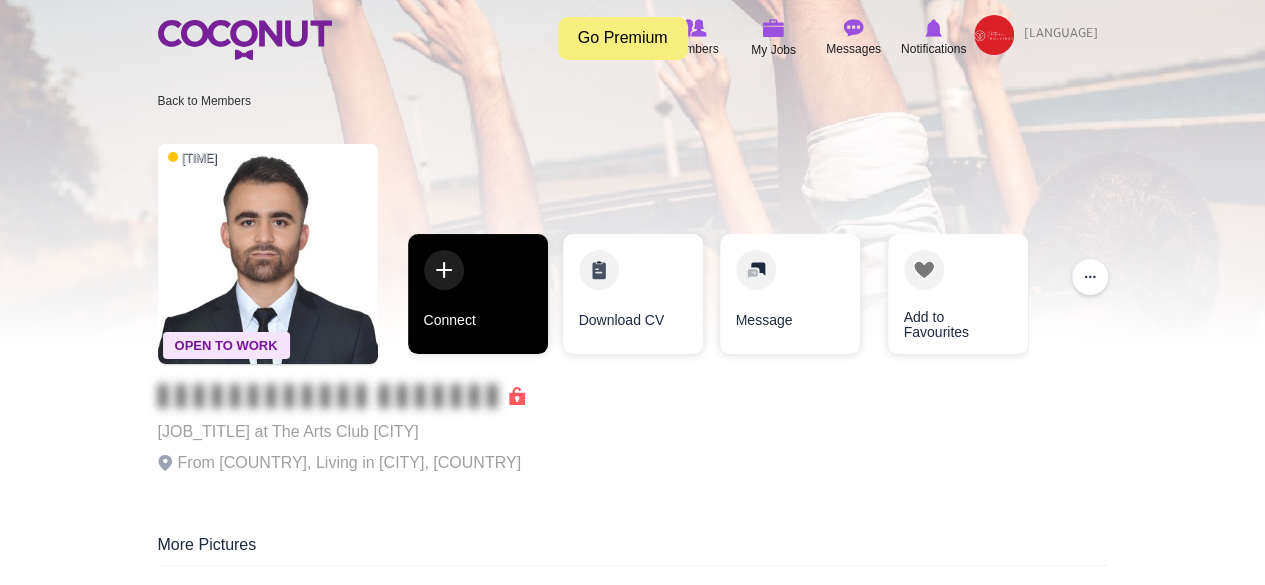 click on "Connect" at bounding box center (478, 294) 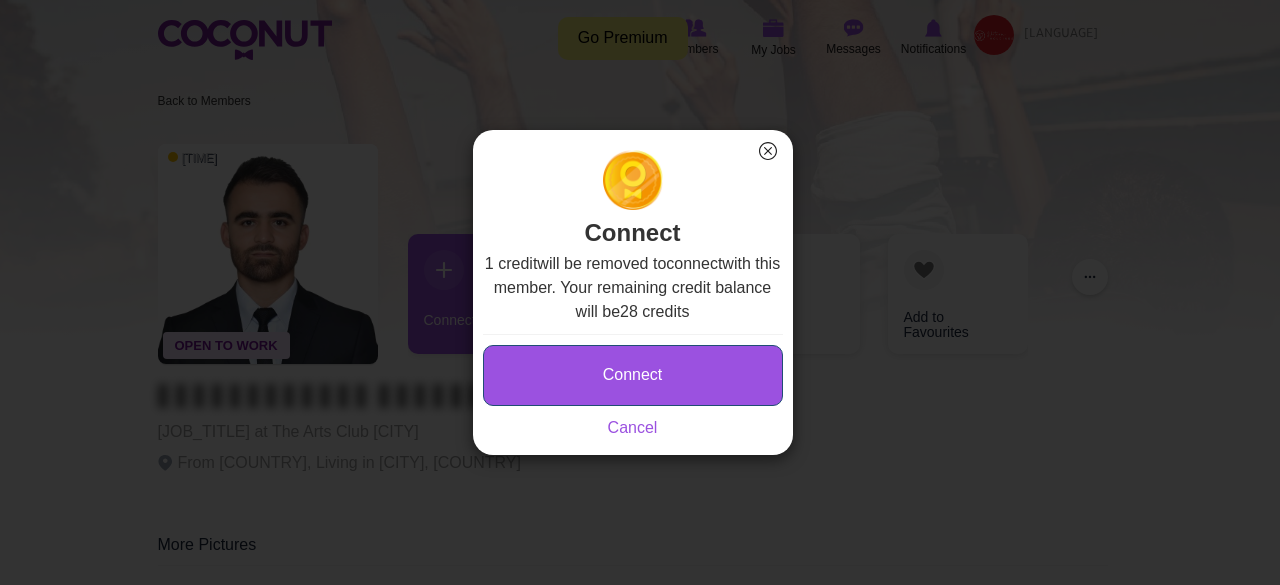 click on "Connect" at bounding box center (633, 375) 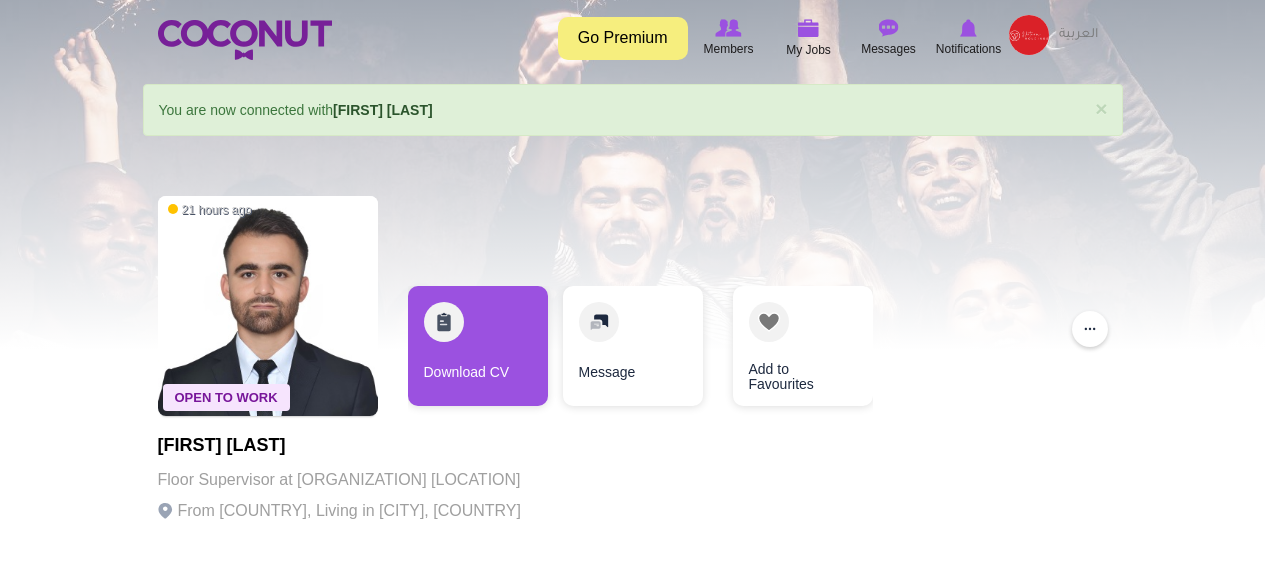 scroll, scrollTop: 0, scrollLeft: 0, axis: both 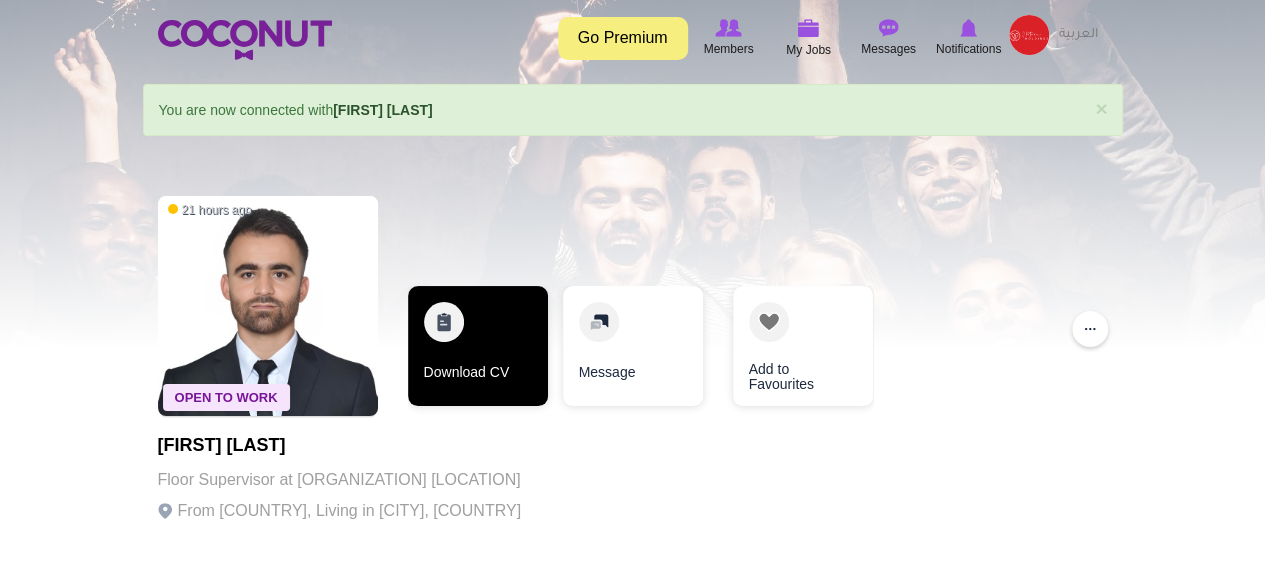 click on "Download CV" at bounding box center [478, 346] 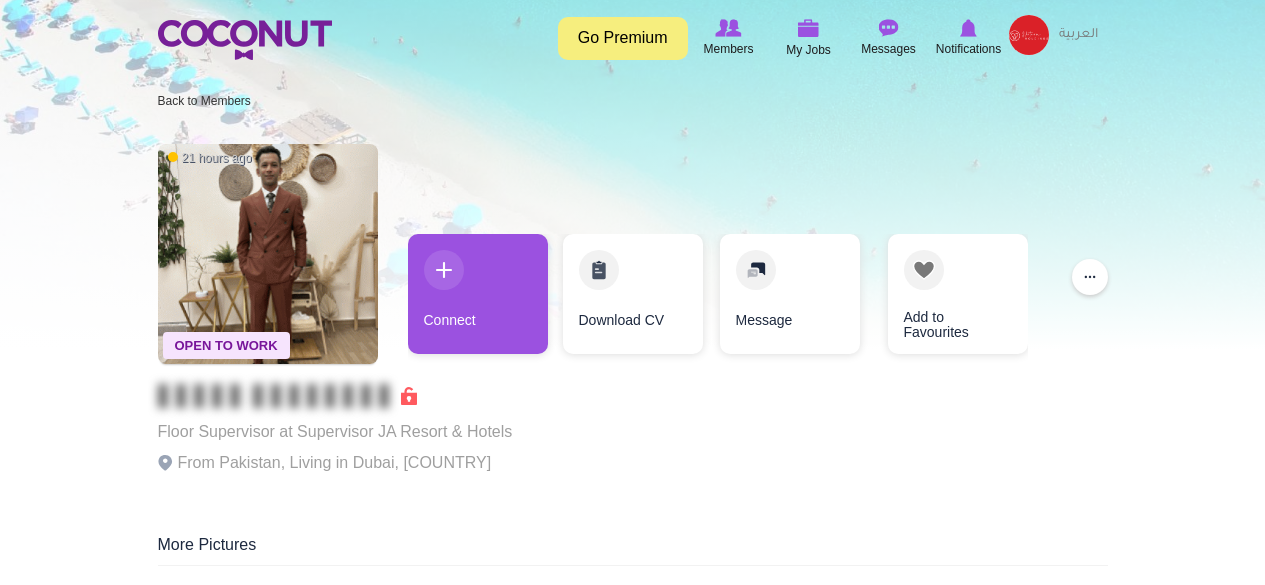 scroll, scrollTop: 0, scrollLeft: 0, axis: both 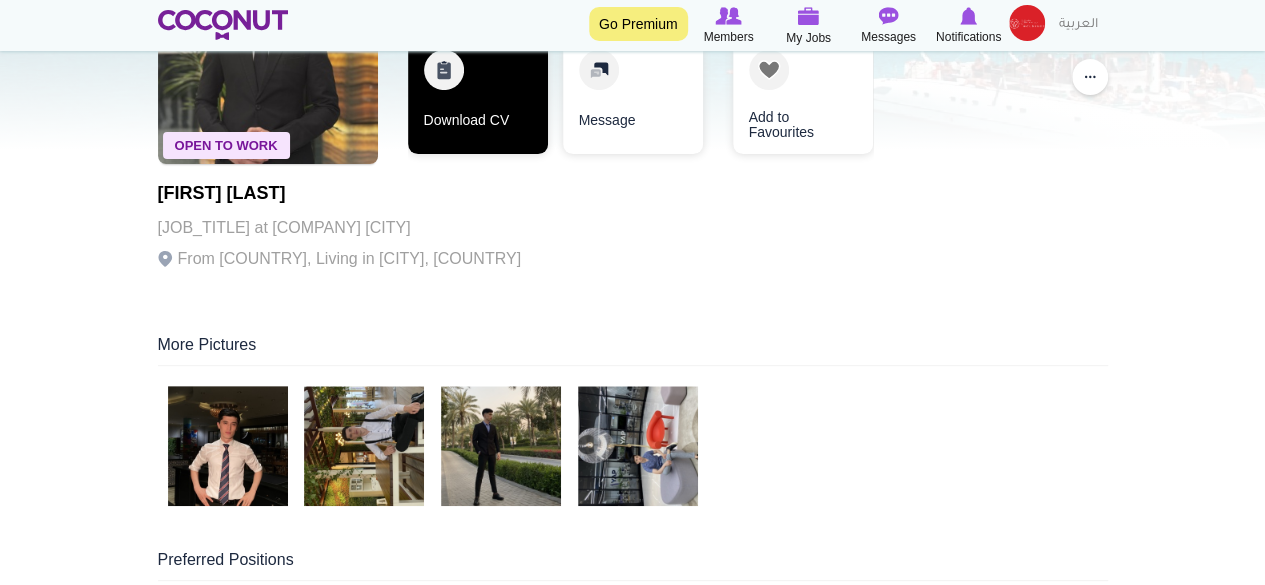 click on "Download CV" at bounding box center (478, 94) 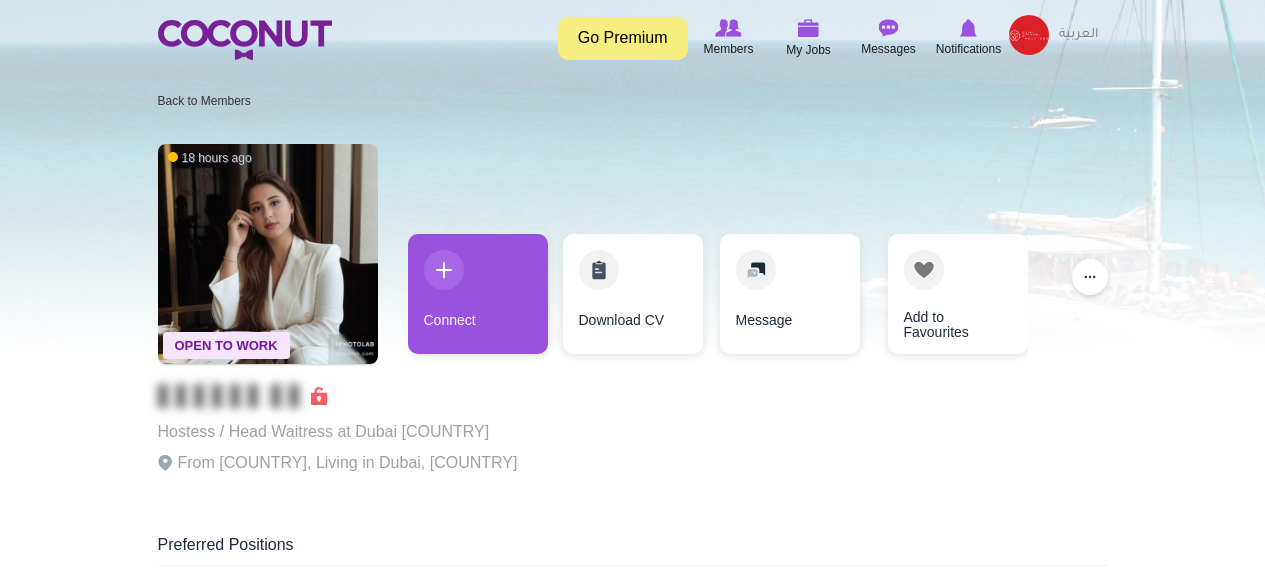 scroll, scrollTop: 0, scrollLeft: 0, axis: both 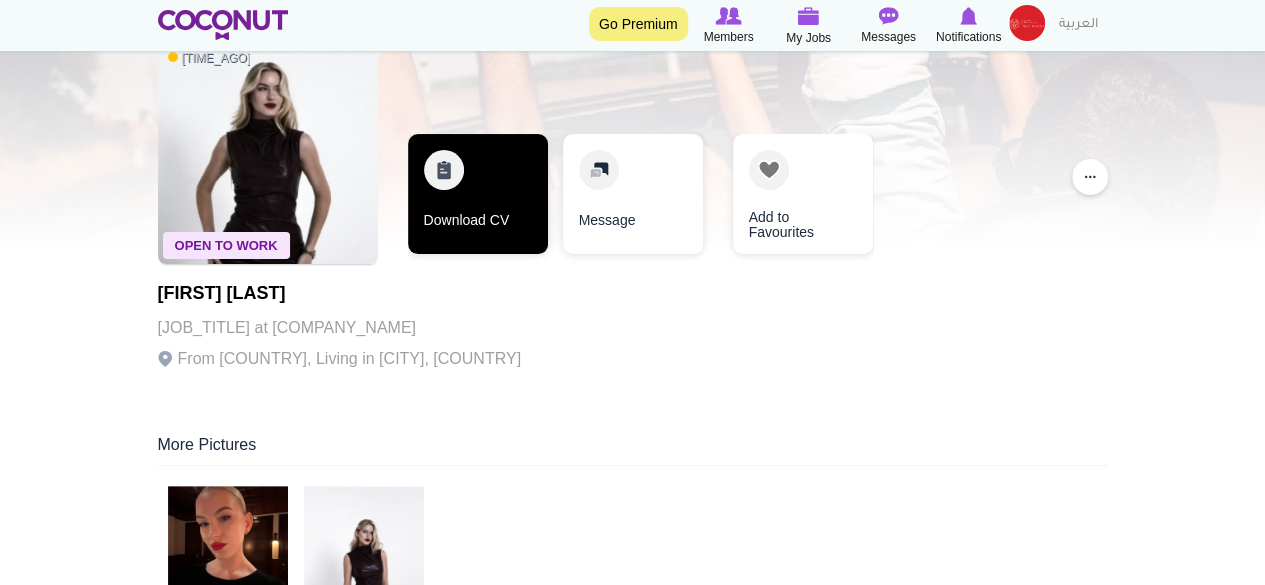 click on "Download CV" at bounding box center (478, 194) 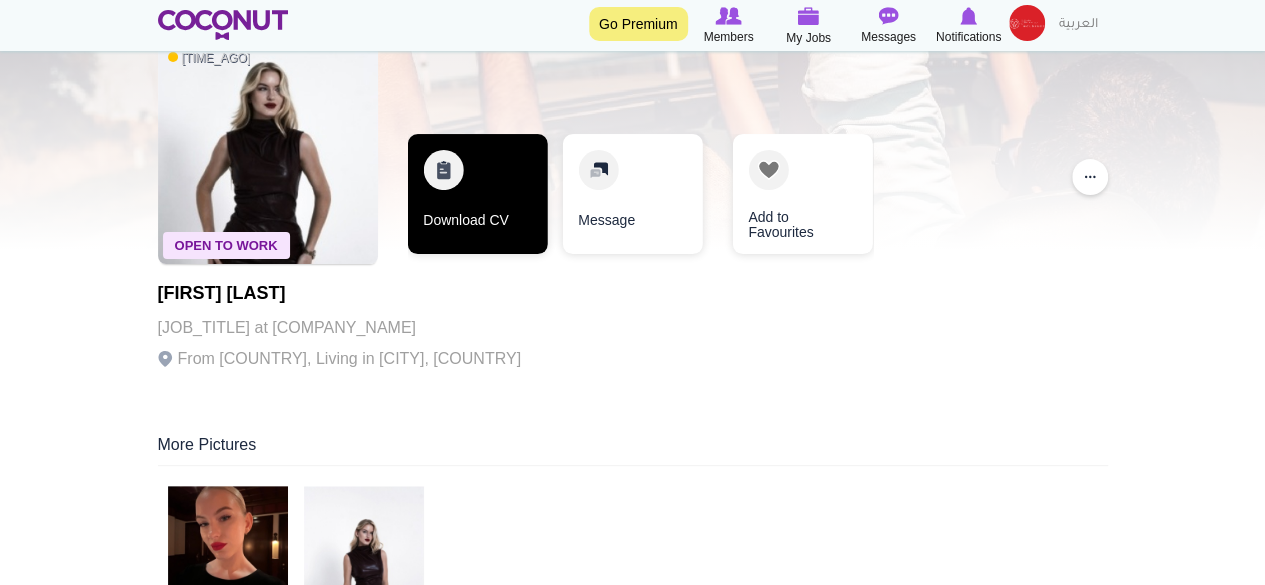 click on "Download CV" at bounding box center (477, 194) 